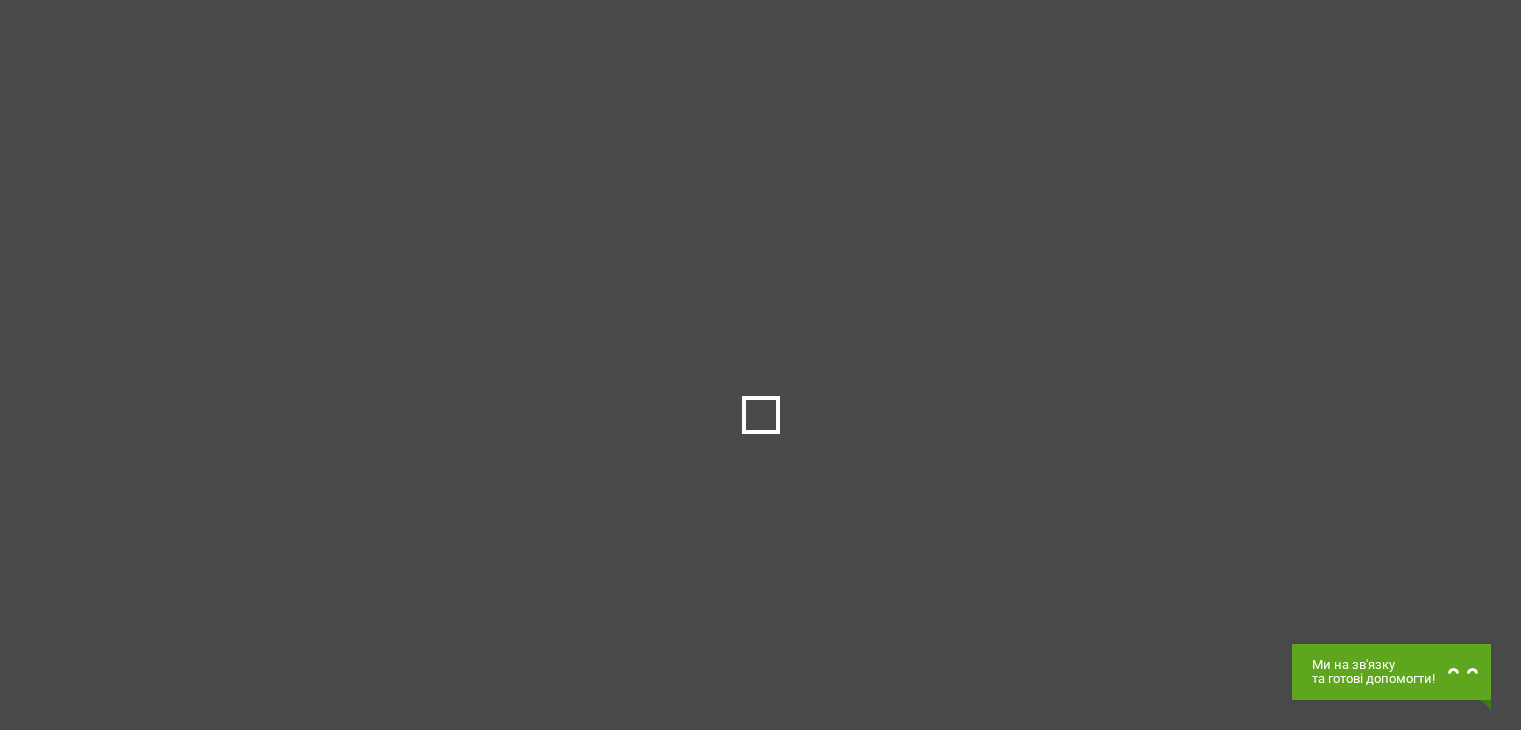 scroll, scrollTop: 0, scrollLeft: 0, axis: both 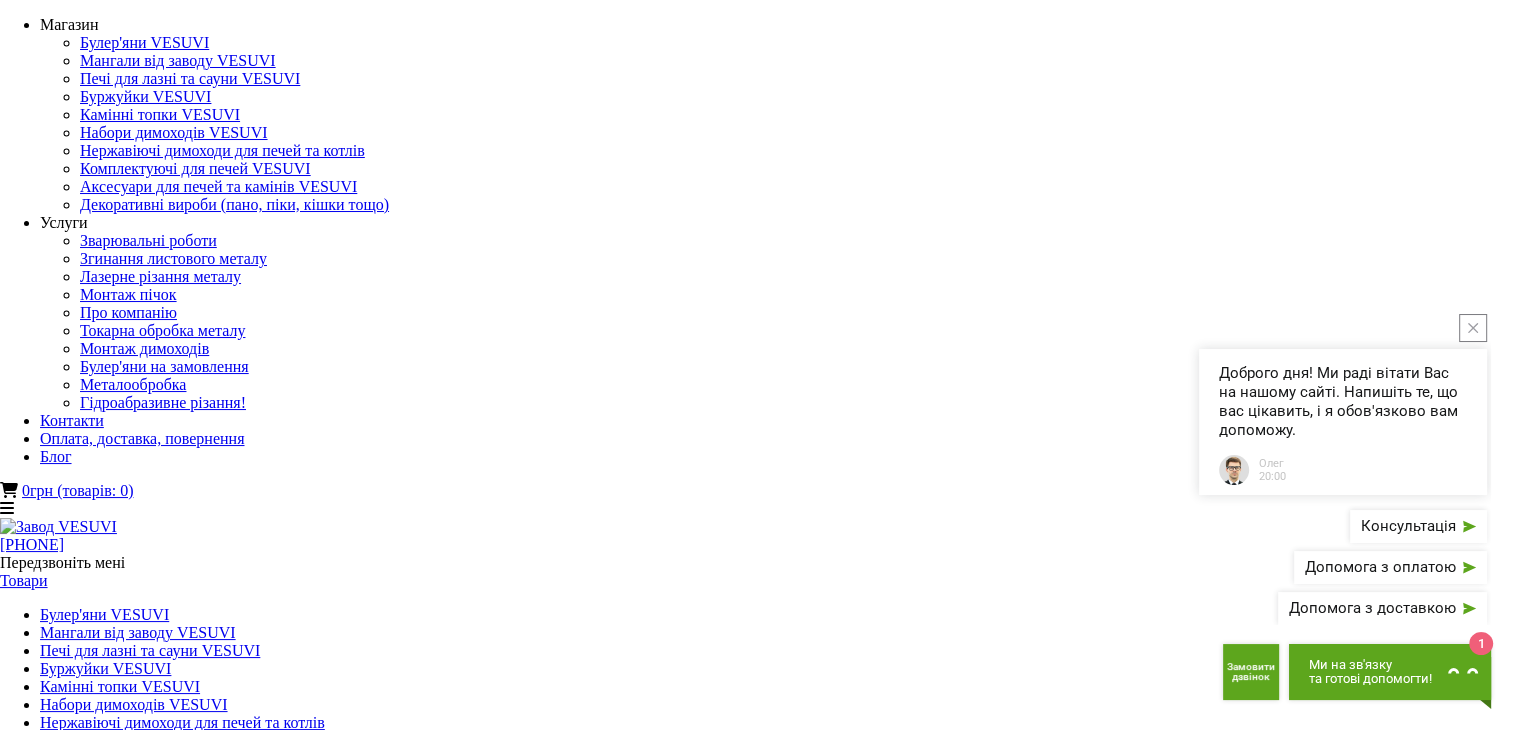 click on "Мангальні комплекси, альтанки з мангалами VESUVI" at bounding box center [760, 1951] 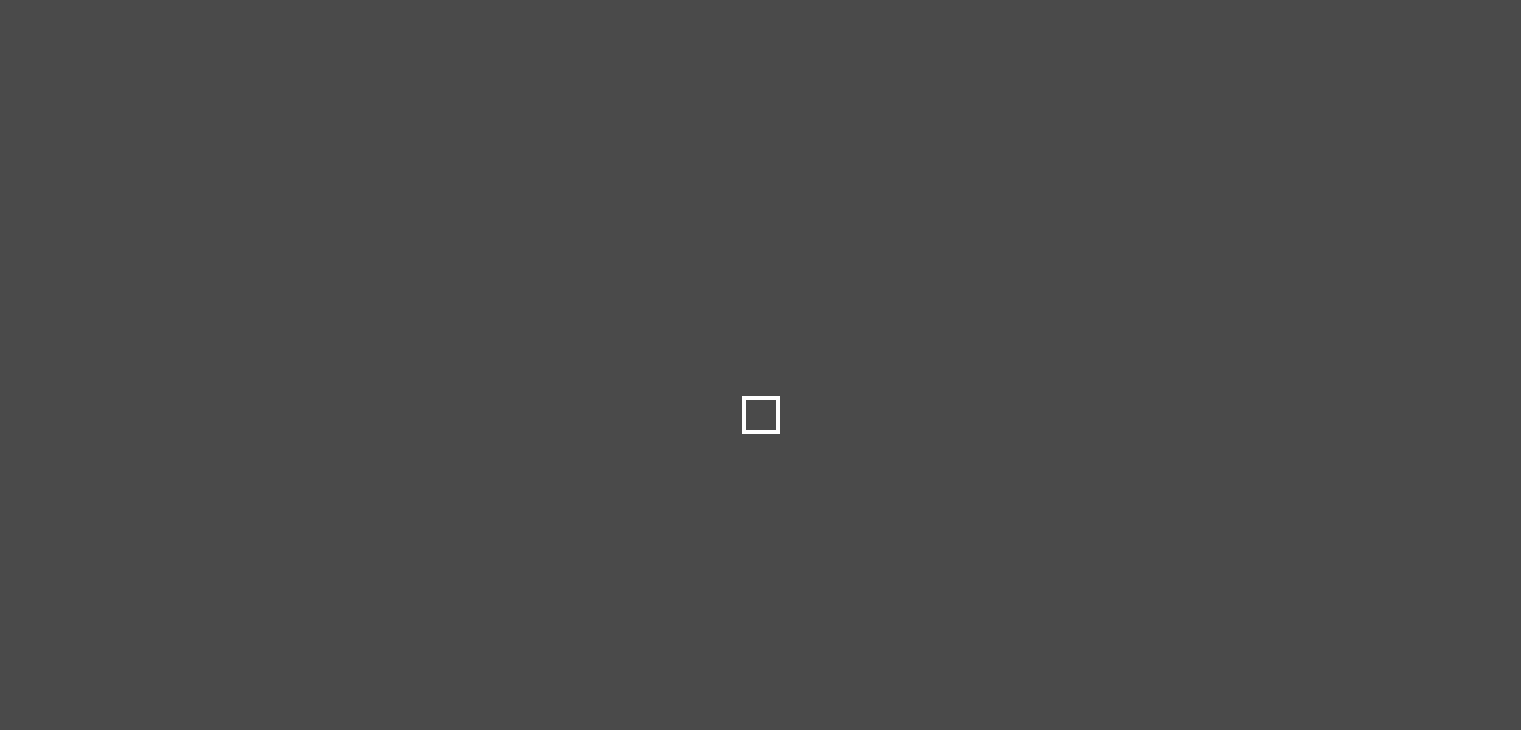 scroll, scrollTop: 0, scrollLeft: 0, axis: both 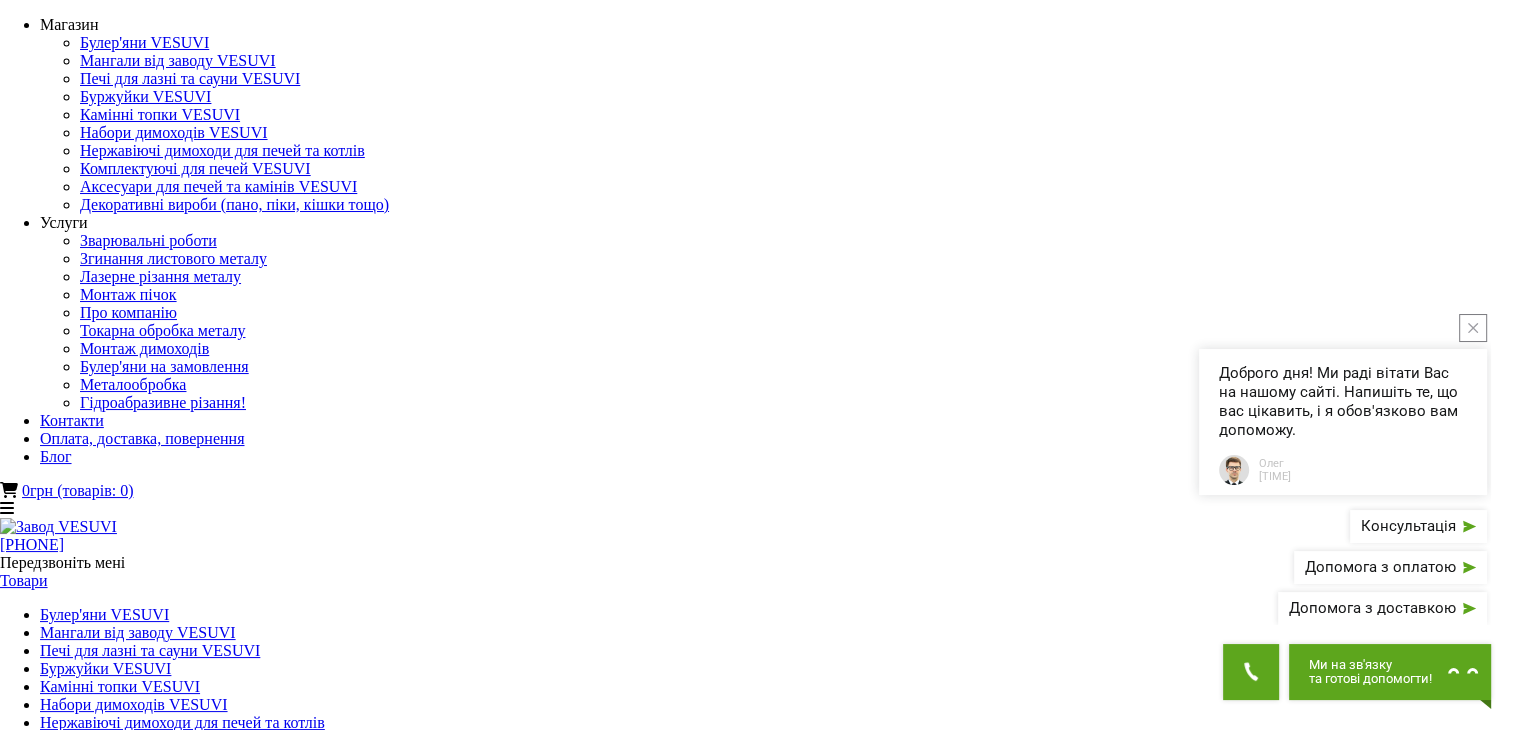 click 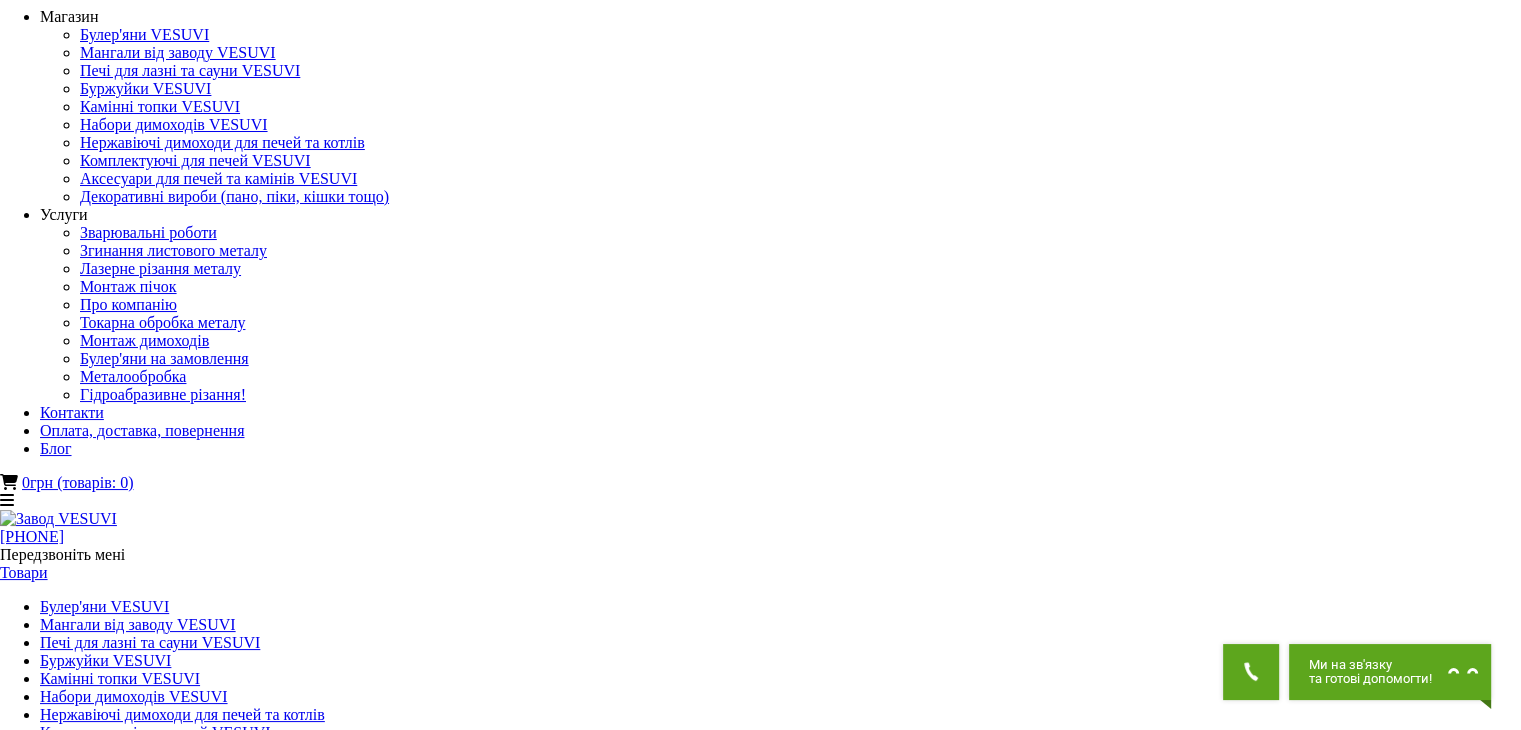 scroll, scrollTop: 0, scrollLeft: 0, axis: both 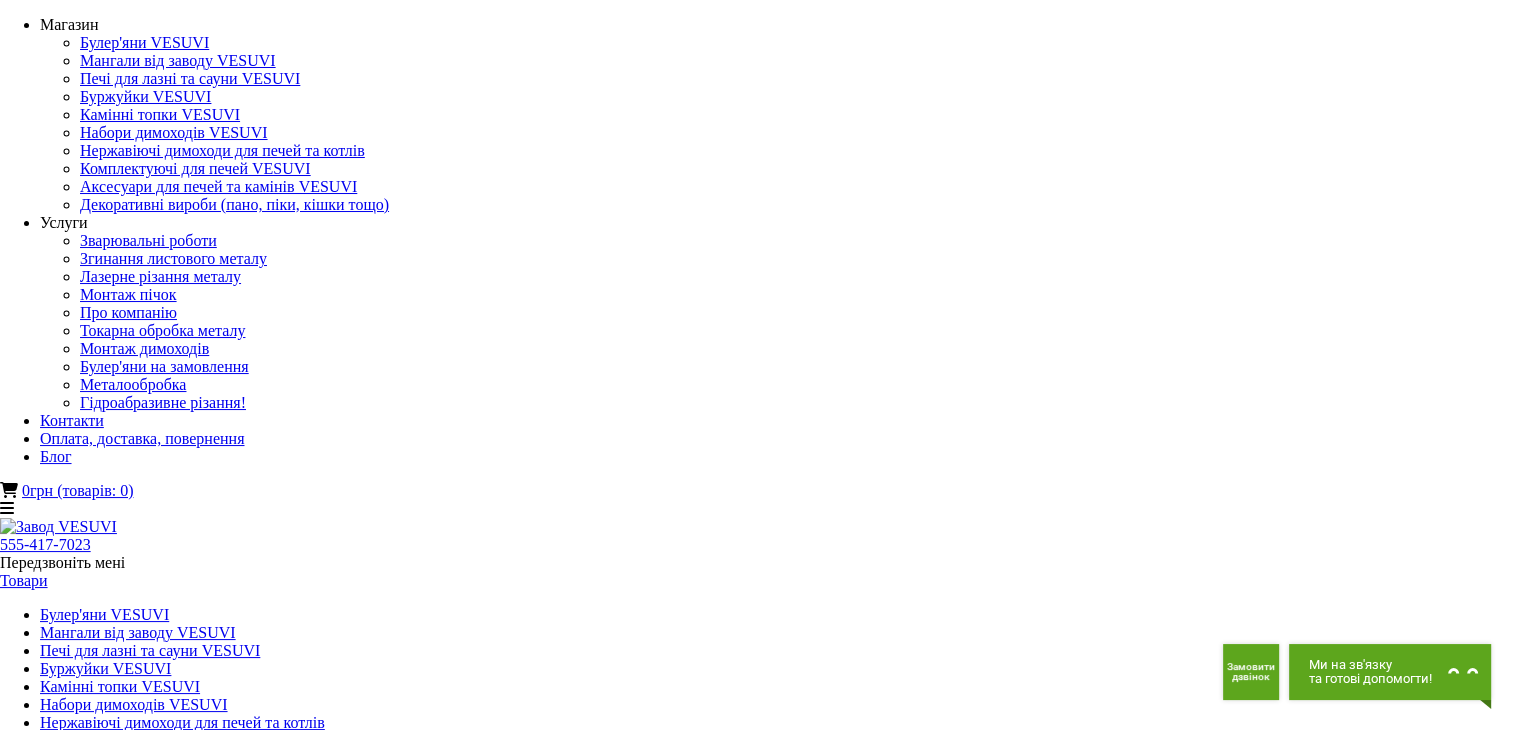 click on "Мангали стаціонарні VESUVI" at bounding box center [760, 1747] 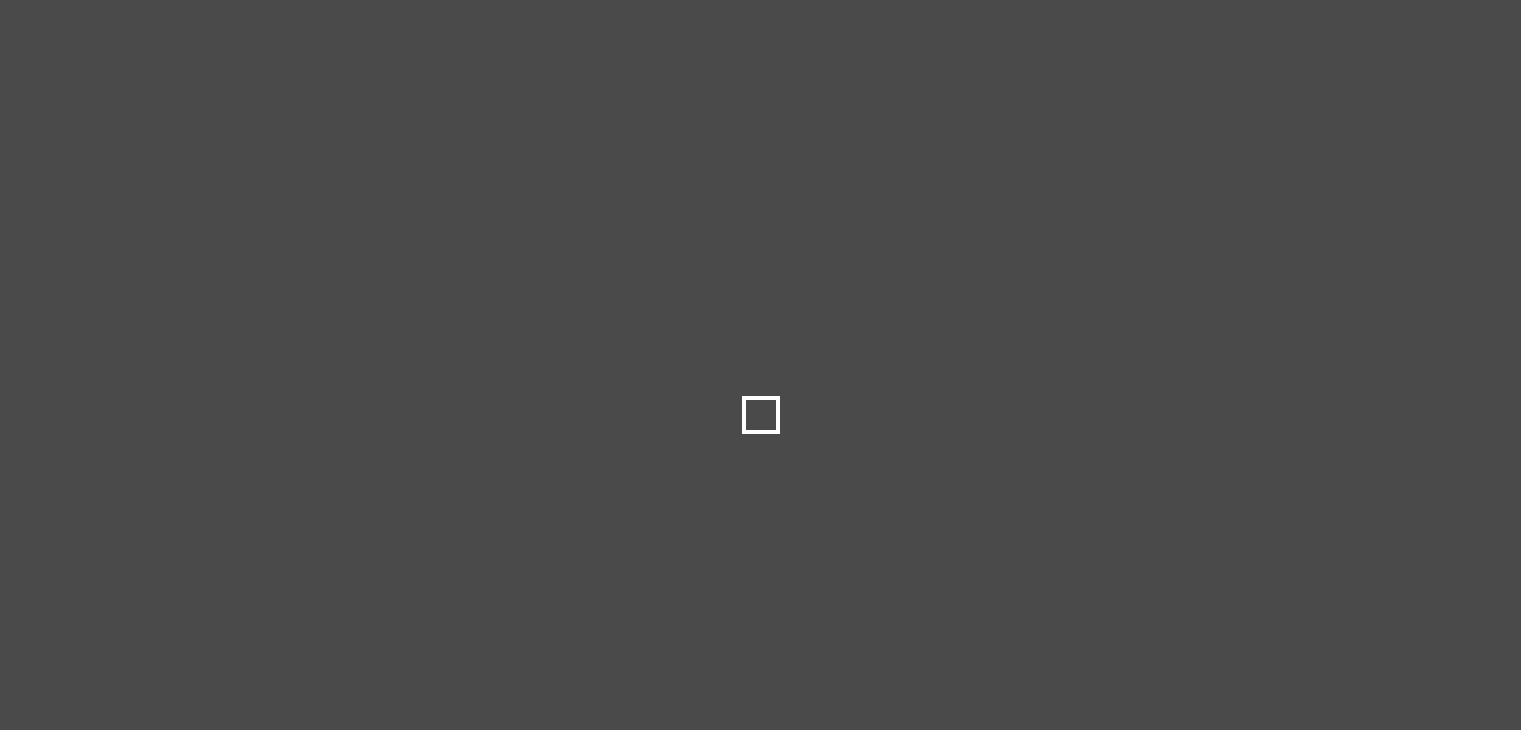 scroll, scrollTop: 0, scrollLeft: 0, axis: both 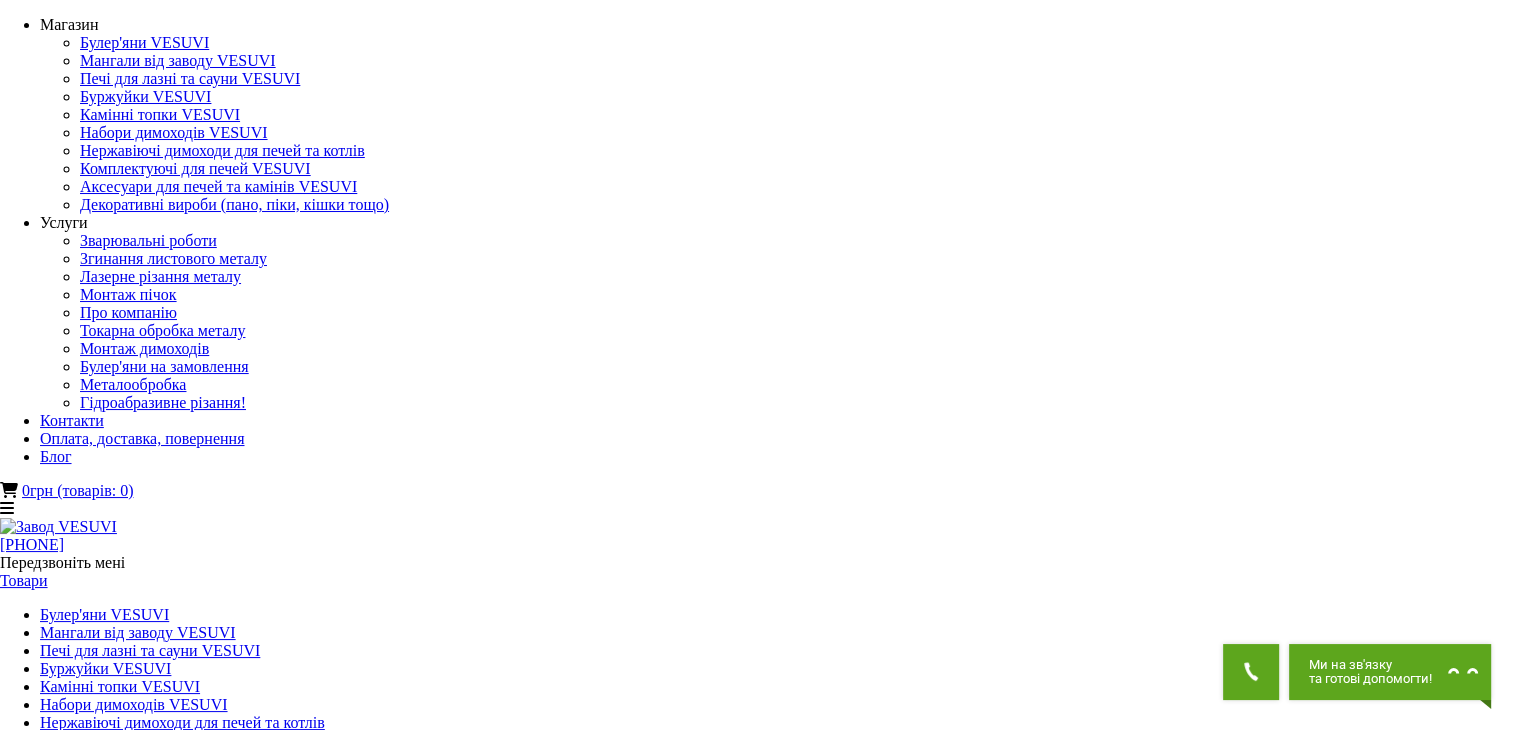 click at bounding box center [761, 2185] 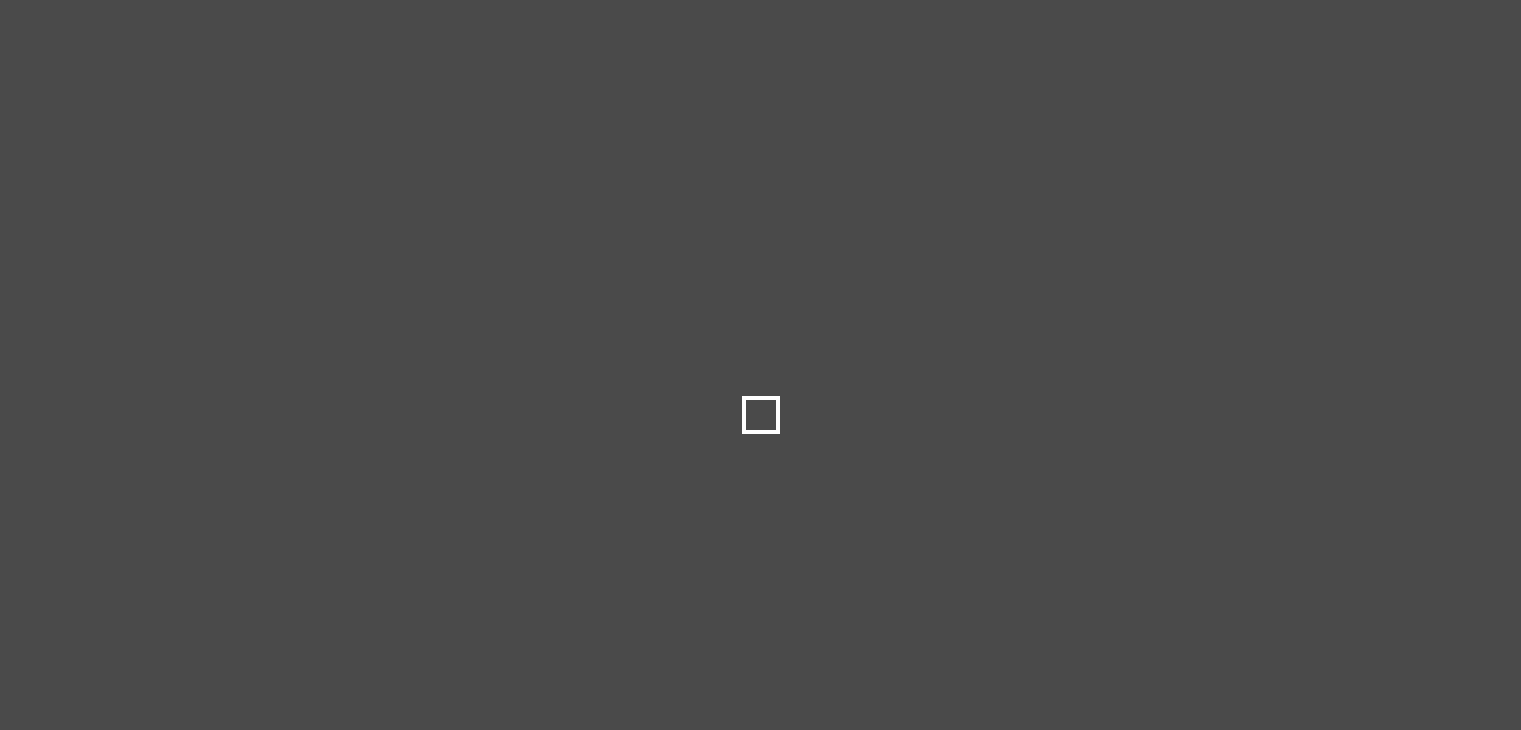 scroll, scrollTop: 0, scrollLeft: 0, axis: both 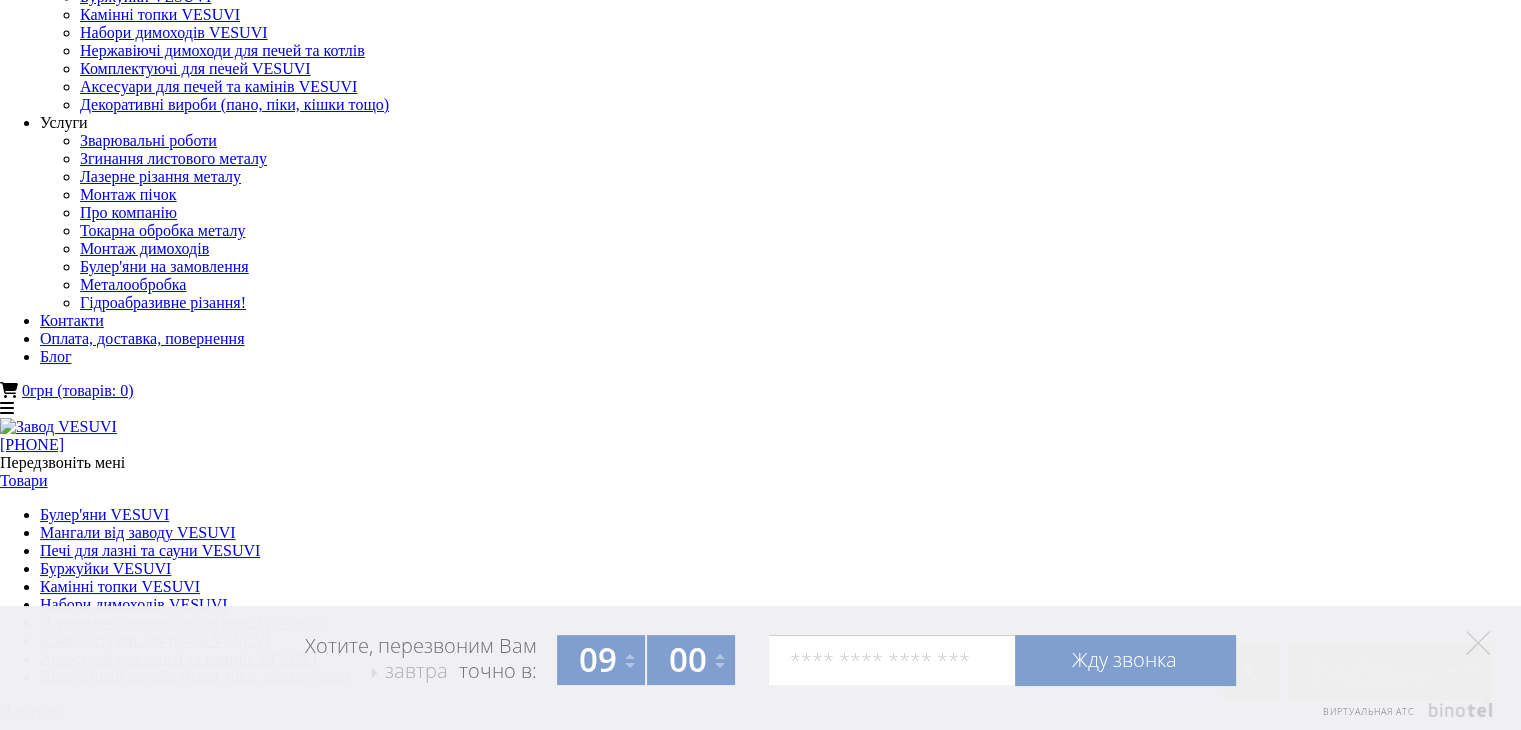 click at bounding box center (145, 1264) 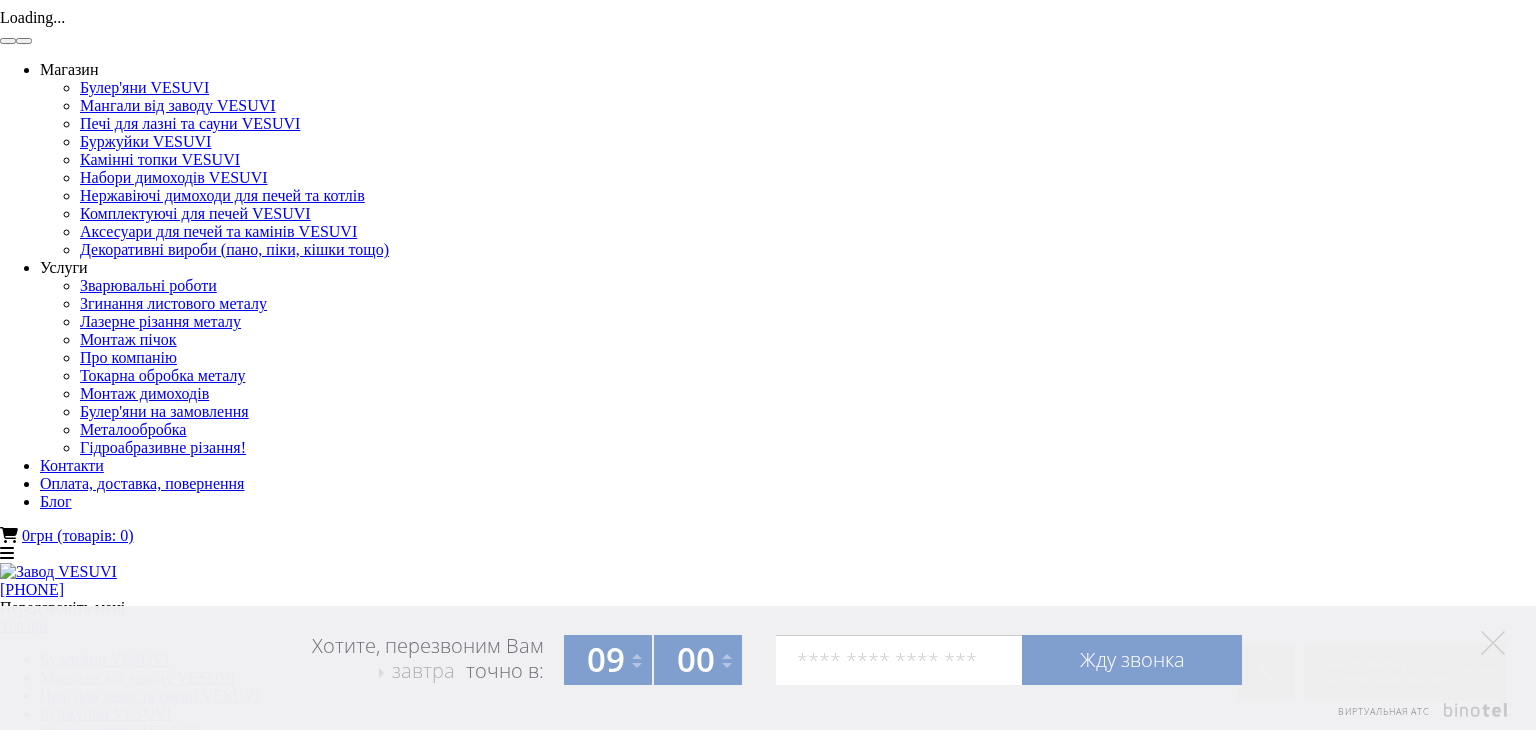 click at bounding box center [24, 41] 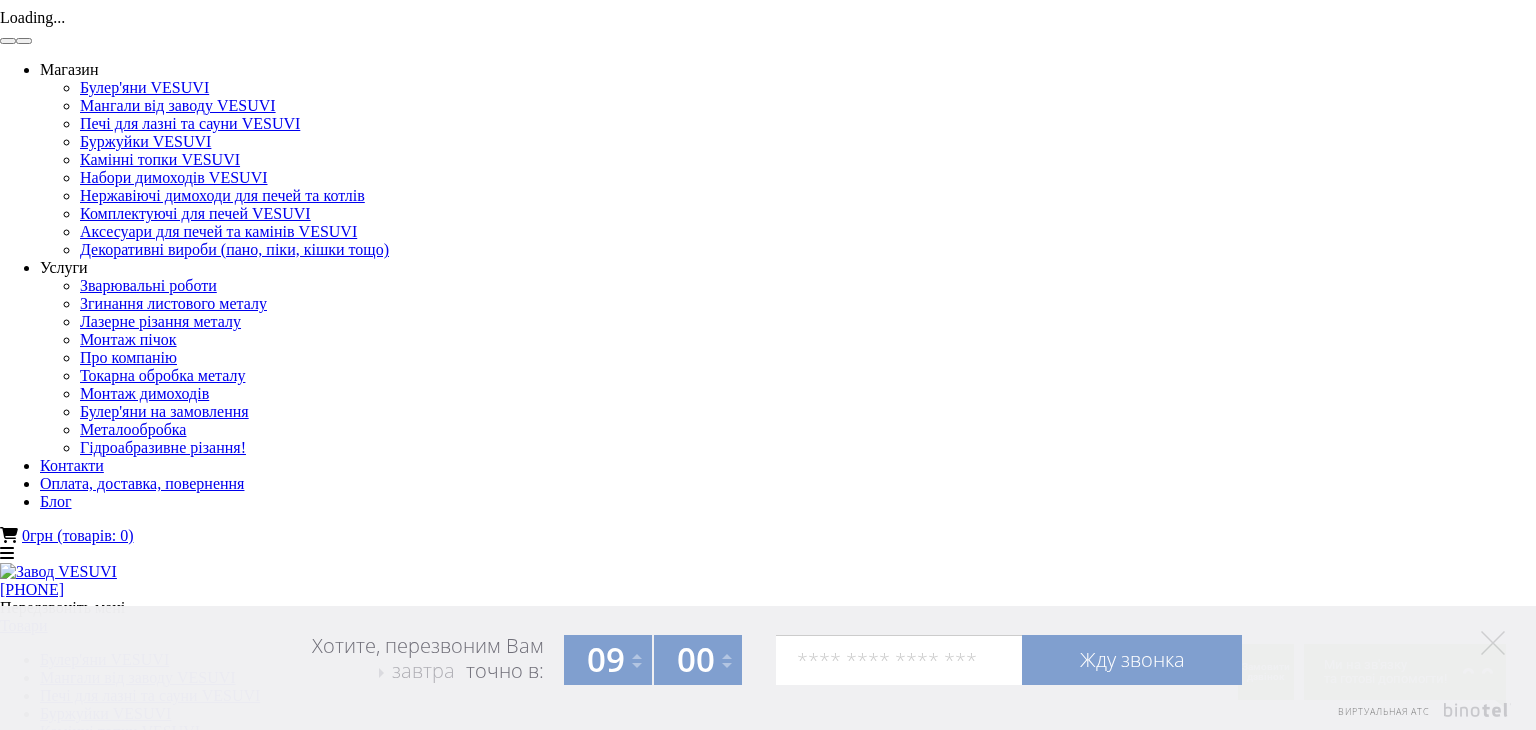 click at bounding box center [24, 41] 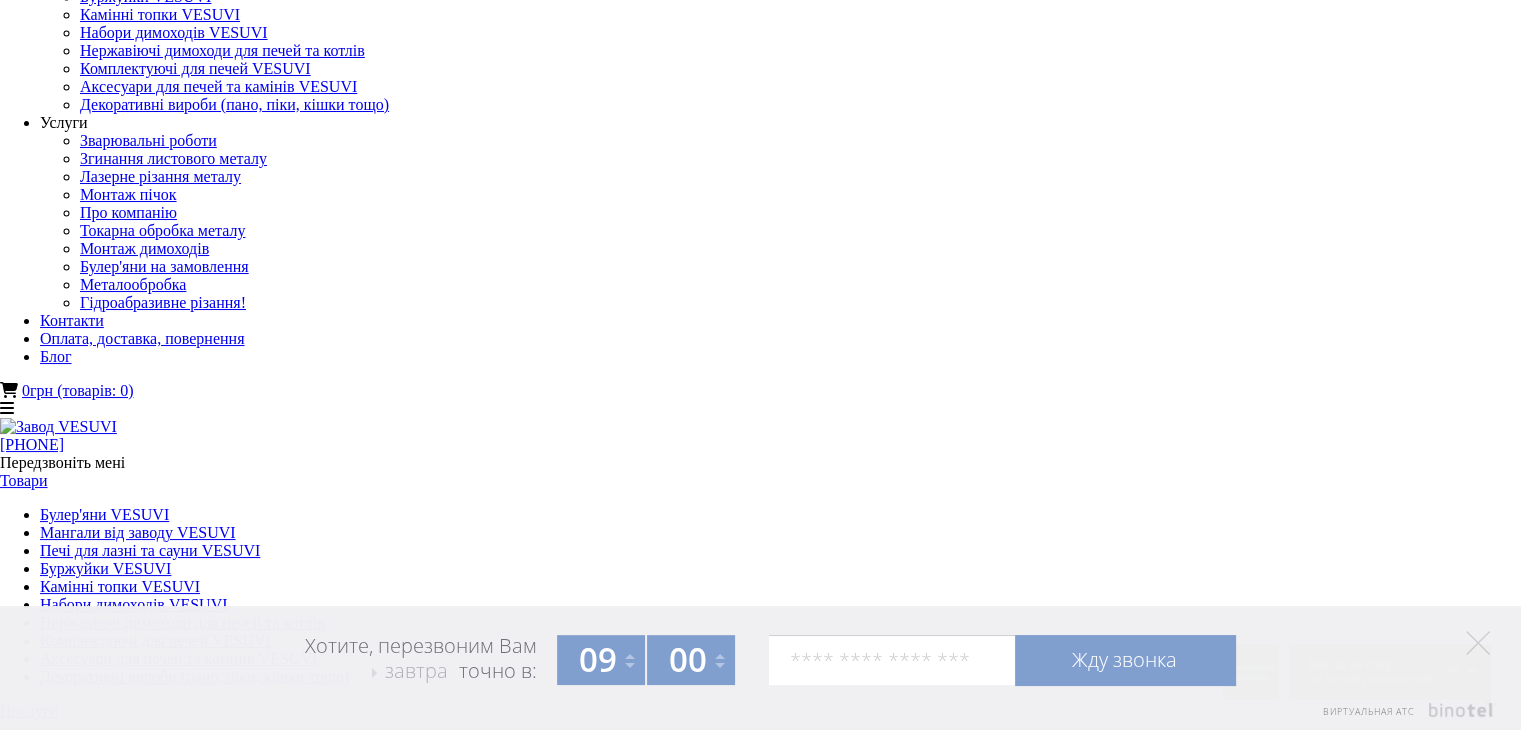 click at bounding box center [55, 1361] 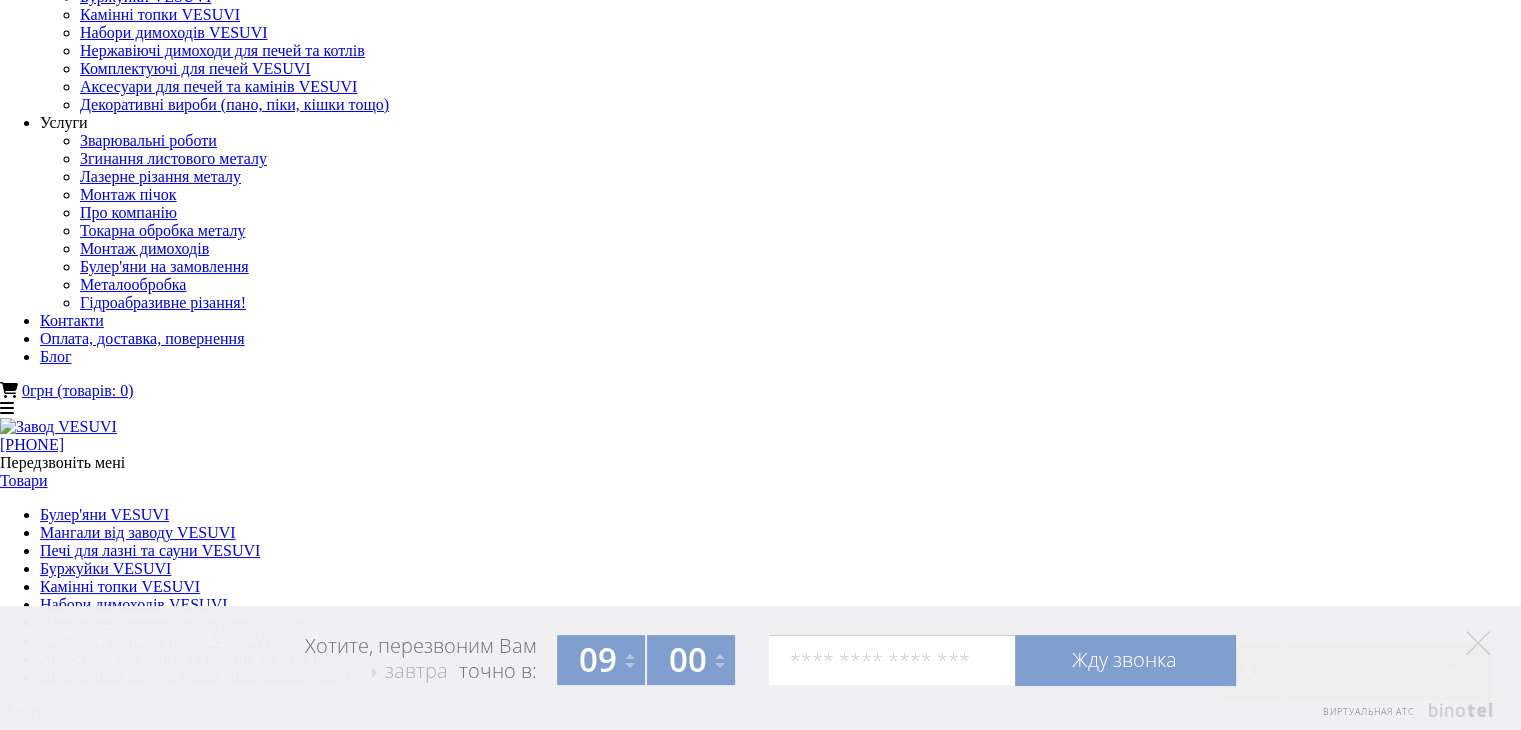 click at bounding box center [55, 1397] 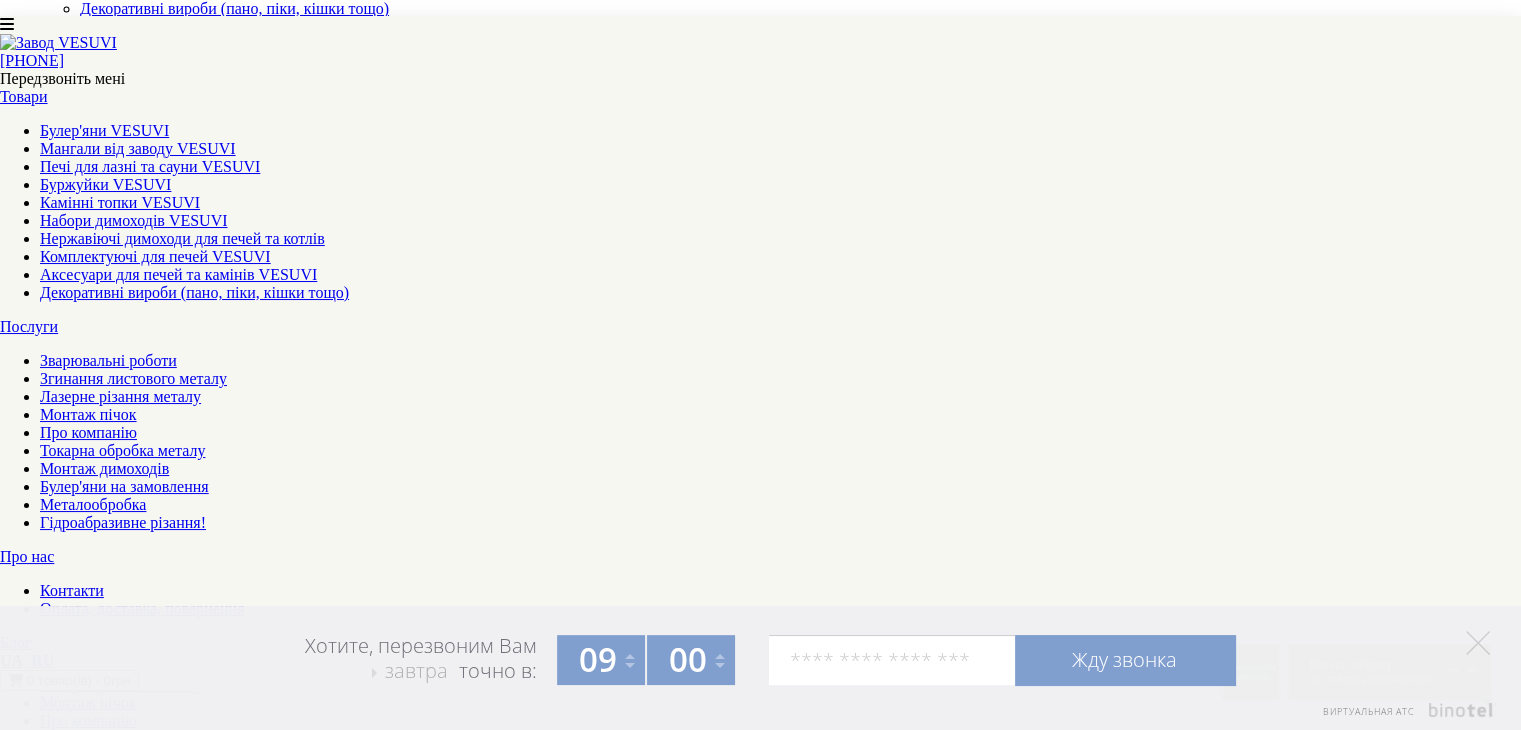 scroll, scrollTop: 200, scrollLeft: 0, axis: vertical 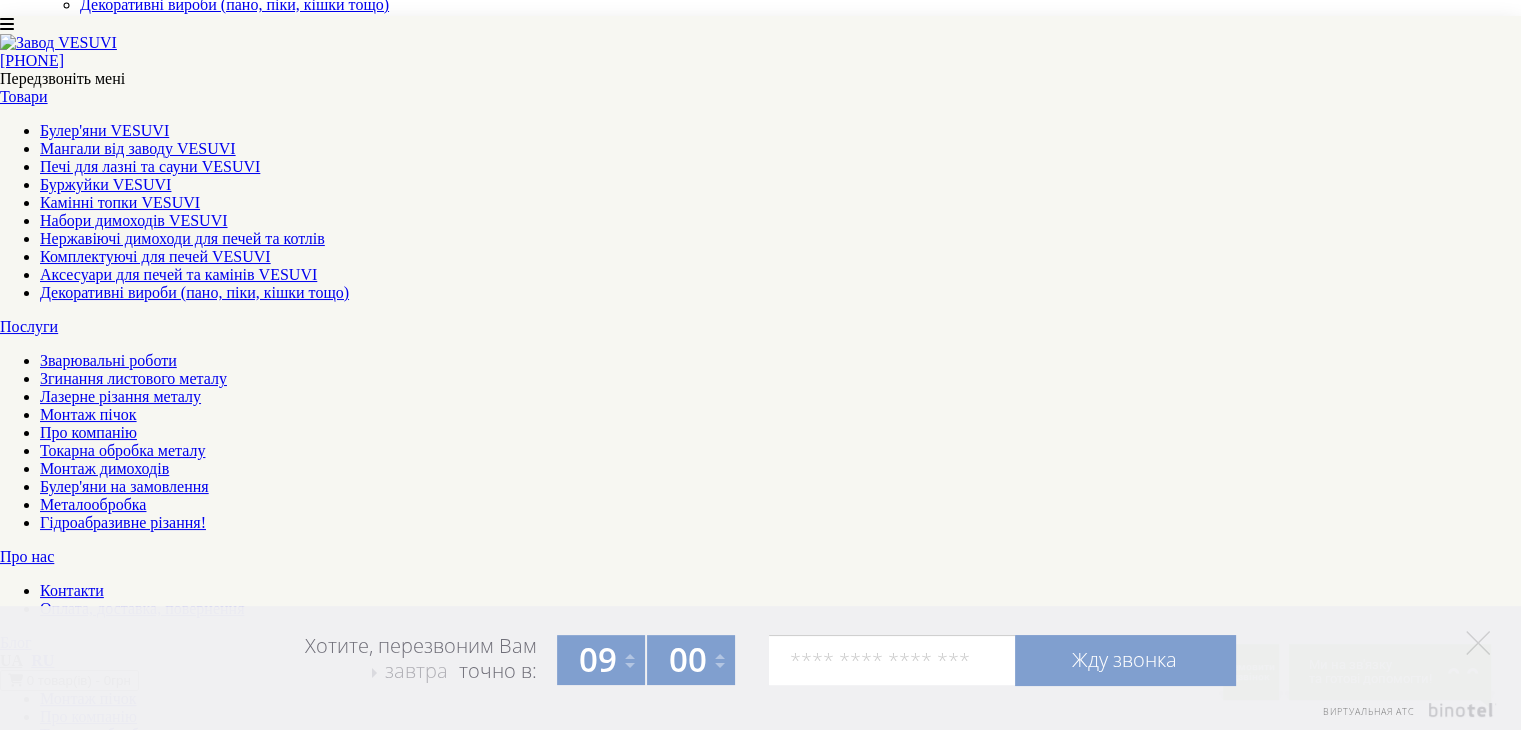 click at bounding box center (0, 3262) 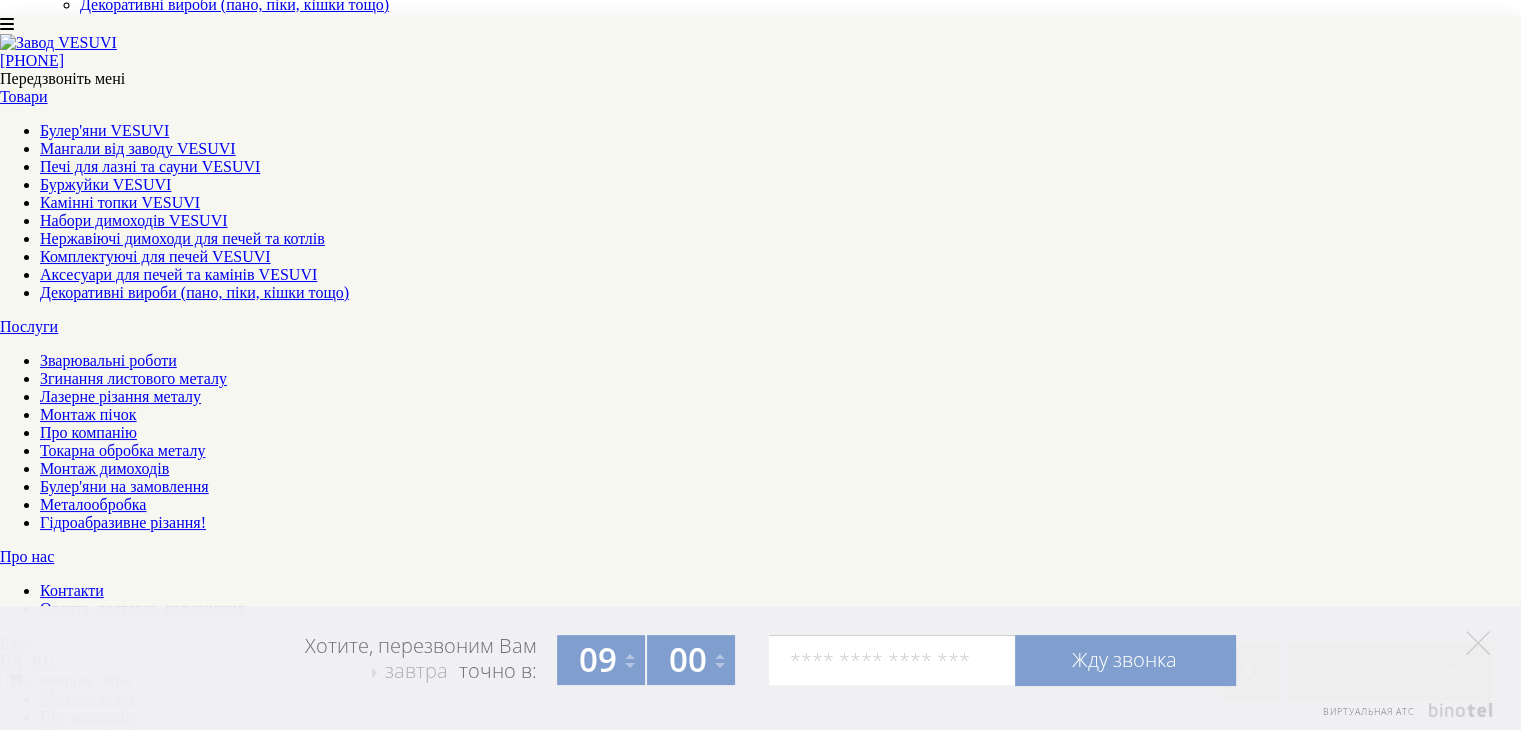 click at bounding box center (13, 3165) 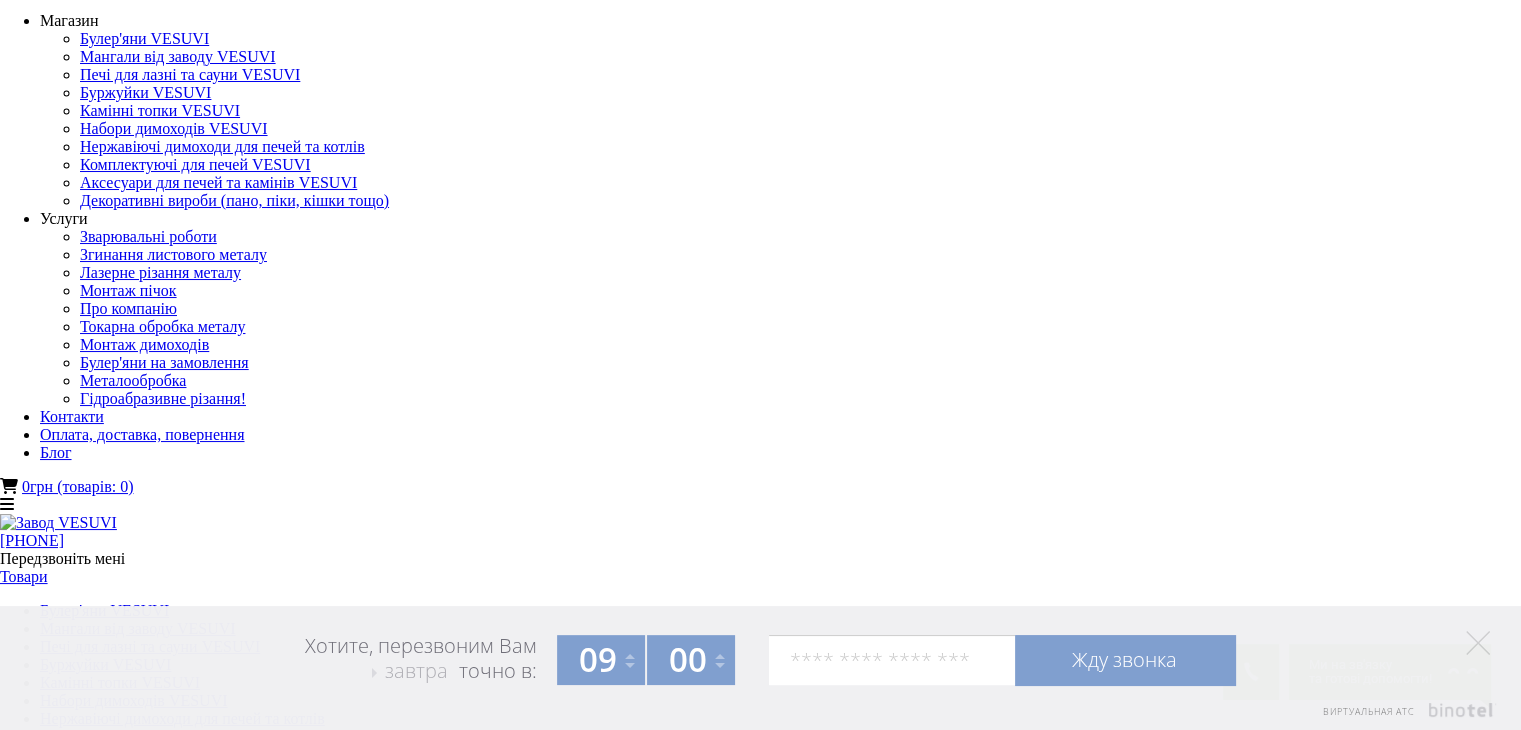 scroll, scrollTop: 0, scrollLeft: 0, axis: both 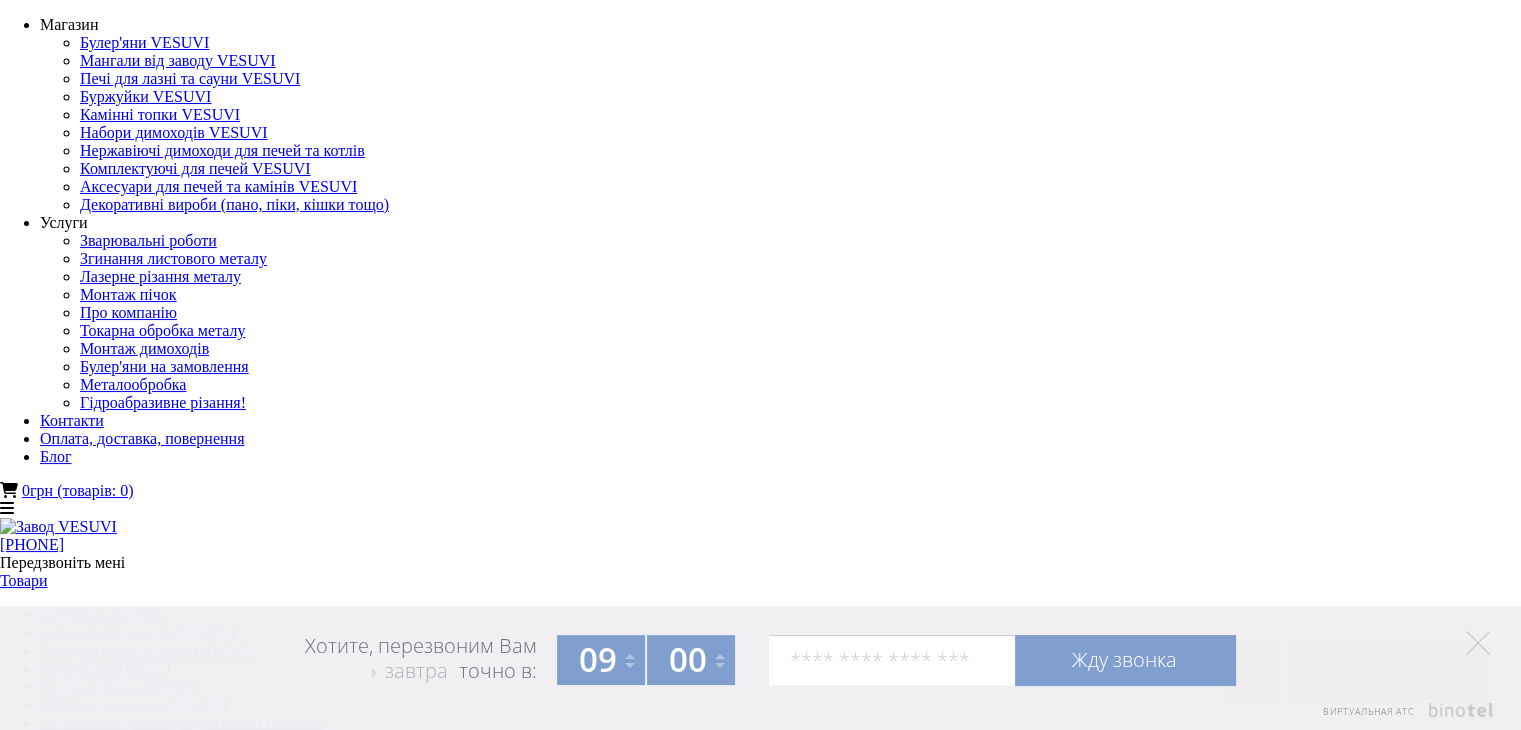 click at bounding box center (-61, 1497) 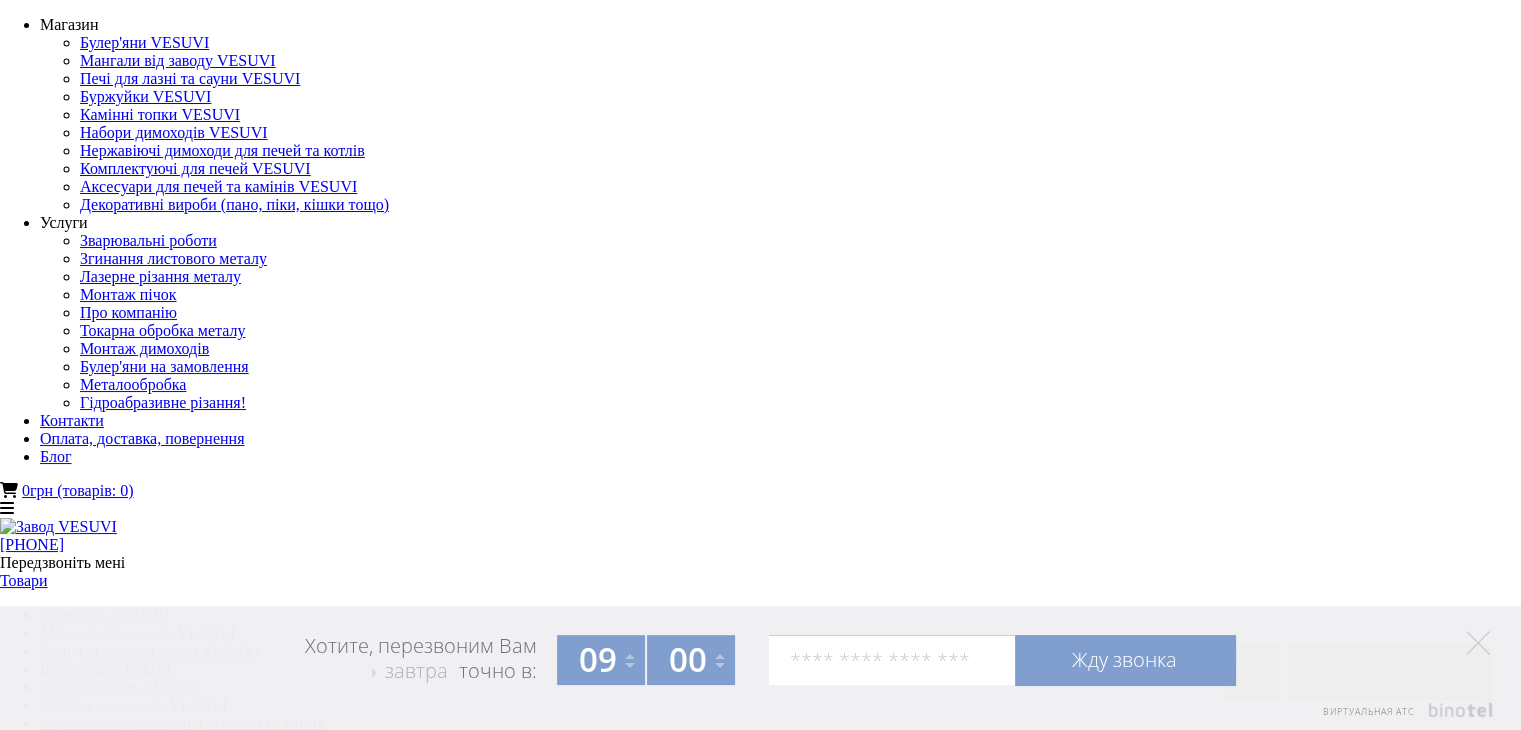 click at bounding box center (-61, 1533) 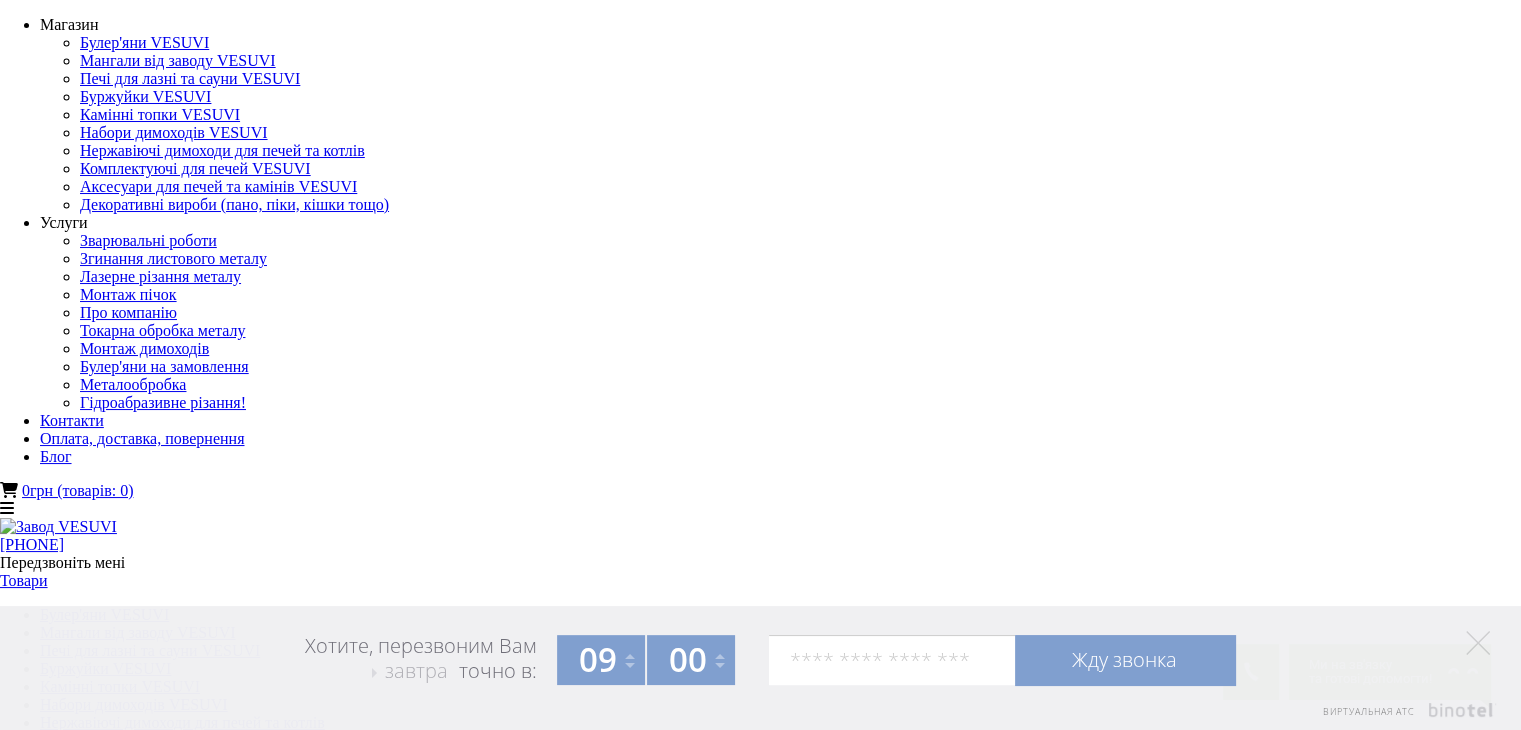 click at bounding box center (-61, 1497) 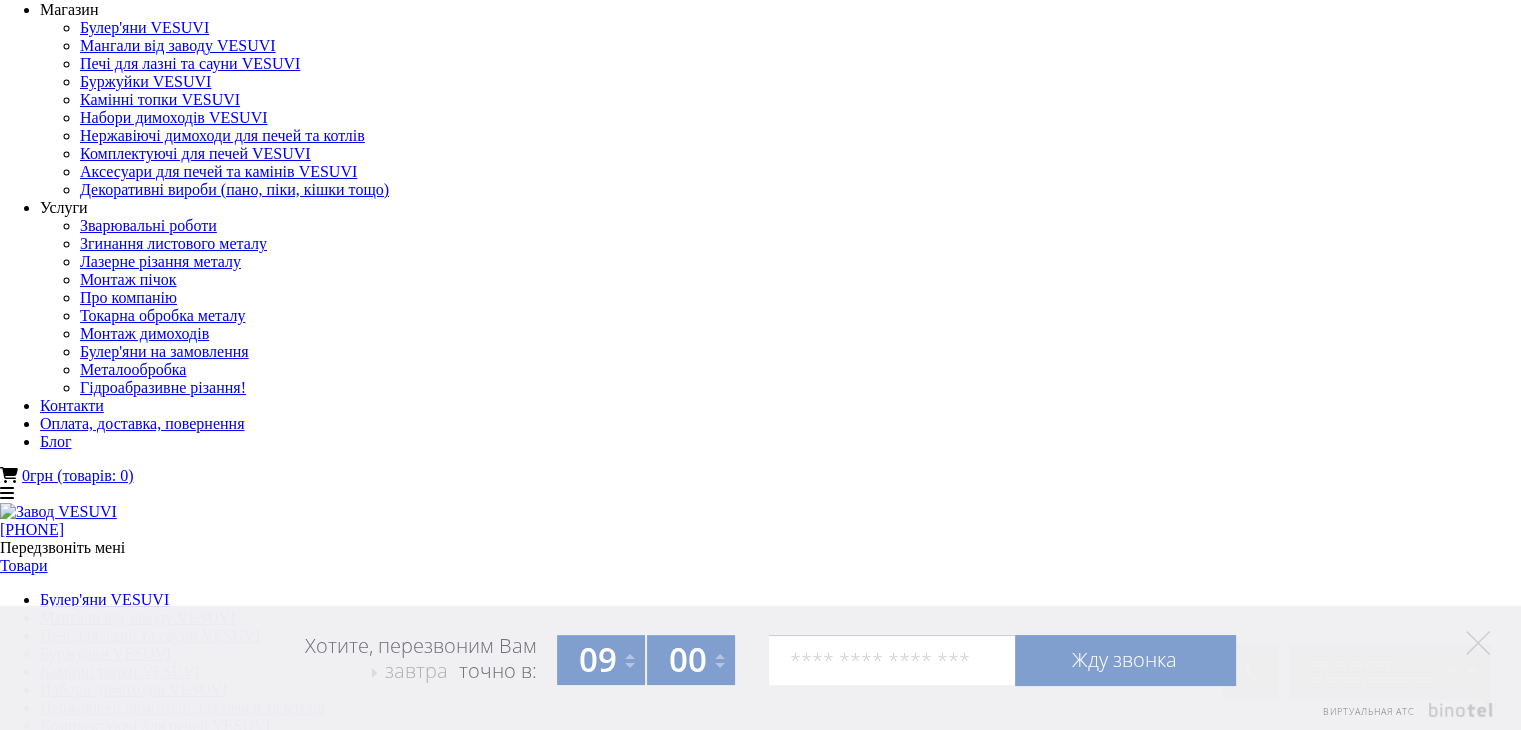 scroll, scrollTop: 0, scrollLeft: 0, axis: both 